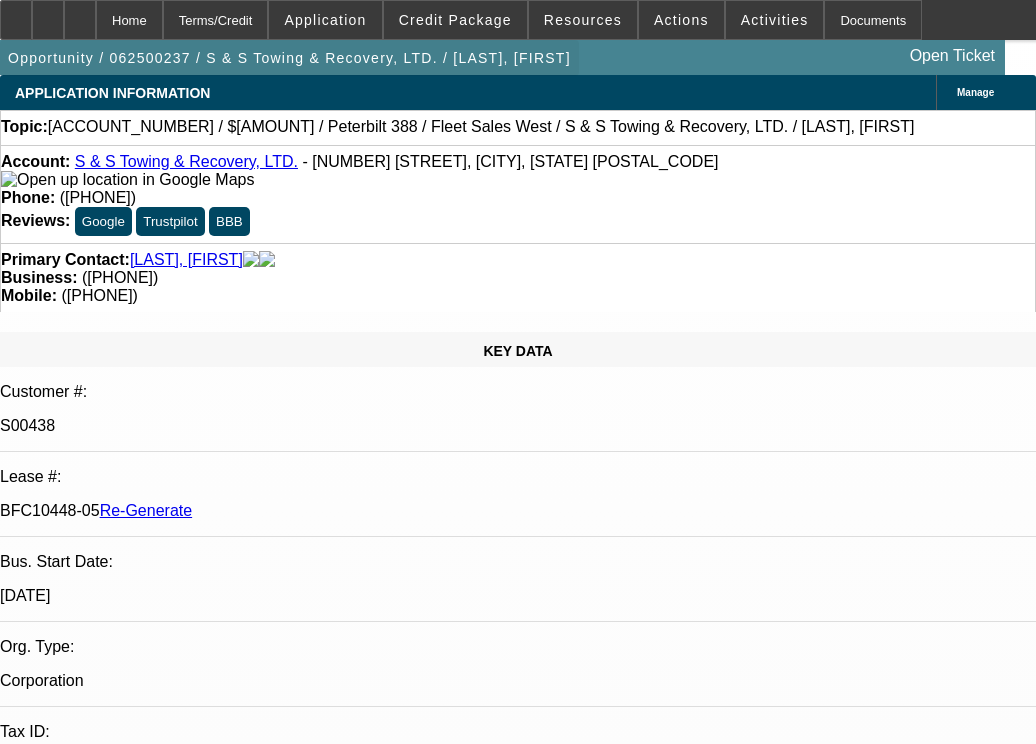 scroll, scrollTop: 0, scrollLeft: 0, axis: both 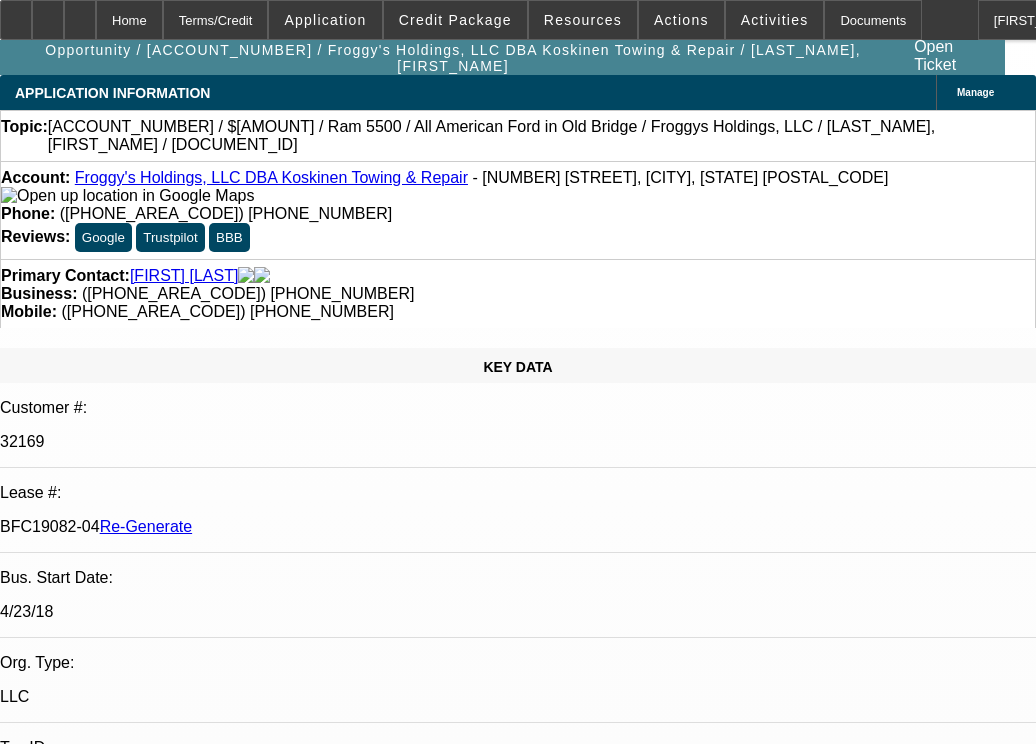 type 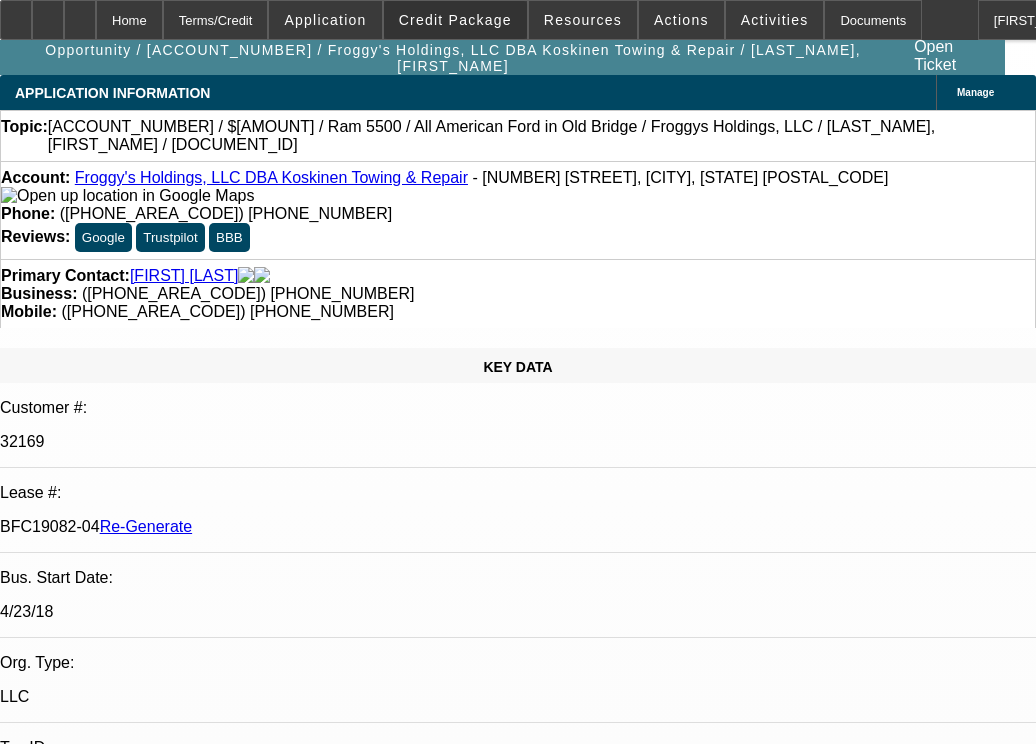 type 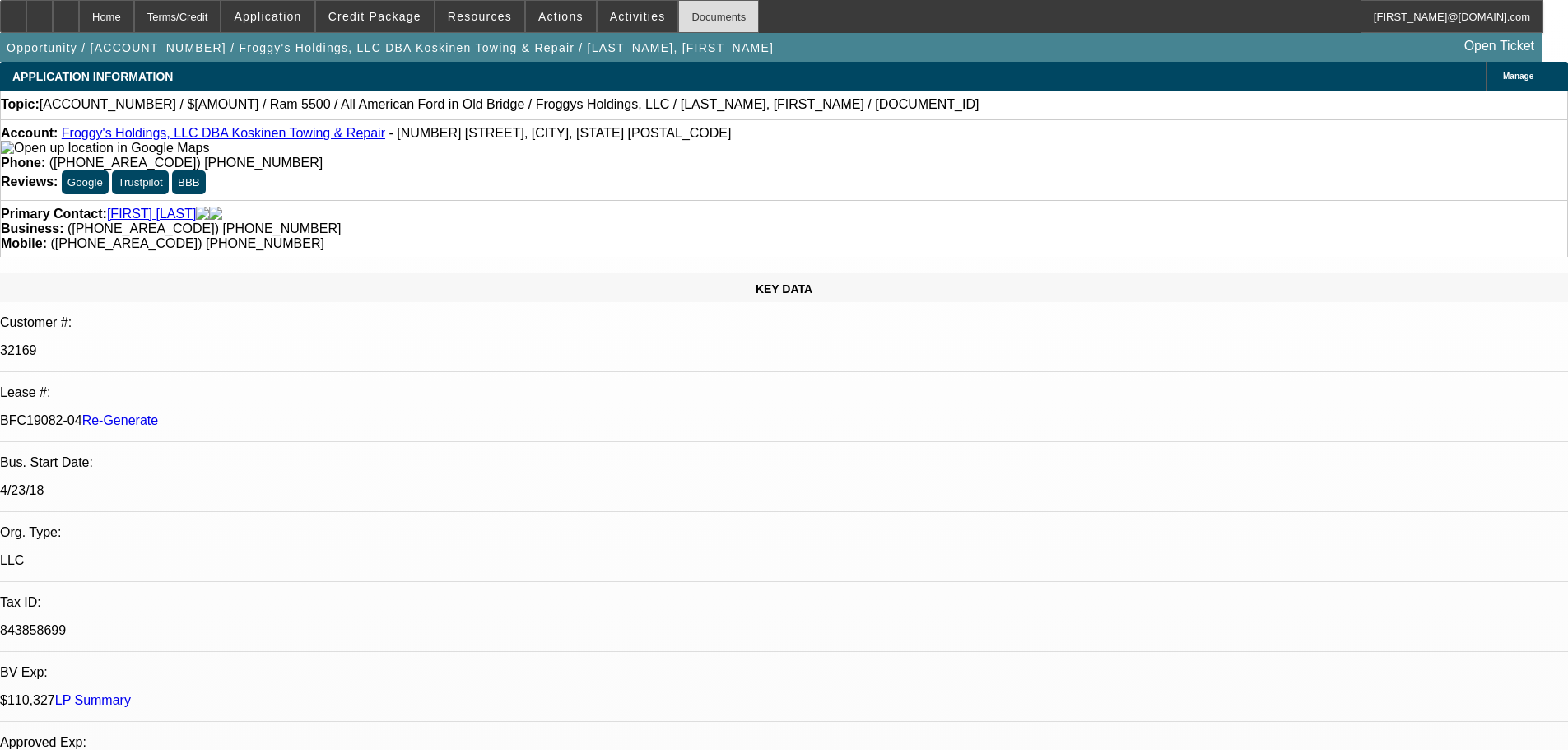click on "Documents" at bounding box center [719, 16] 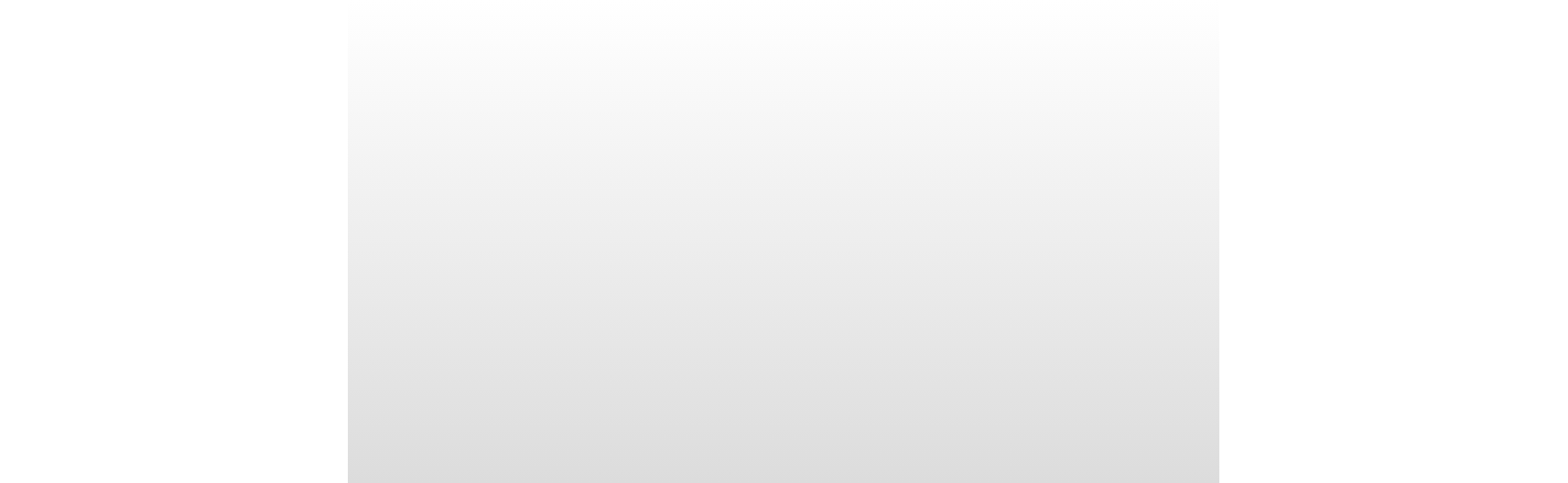 scroll, scrollTop: 0, scrollLeft: 0, axis: both 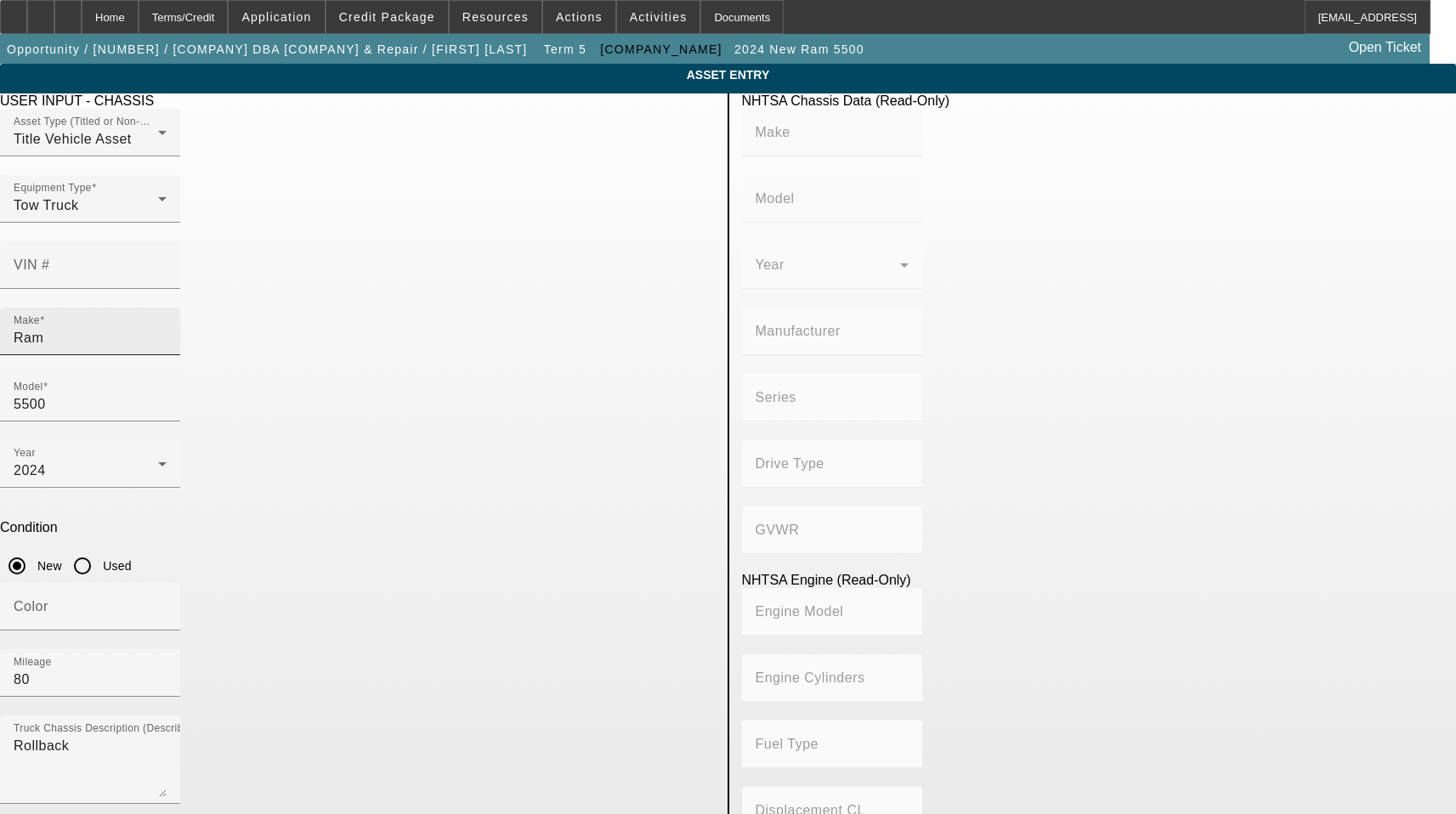click on "Ram" at bounding box center (90, 338) 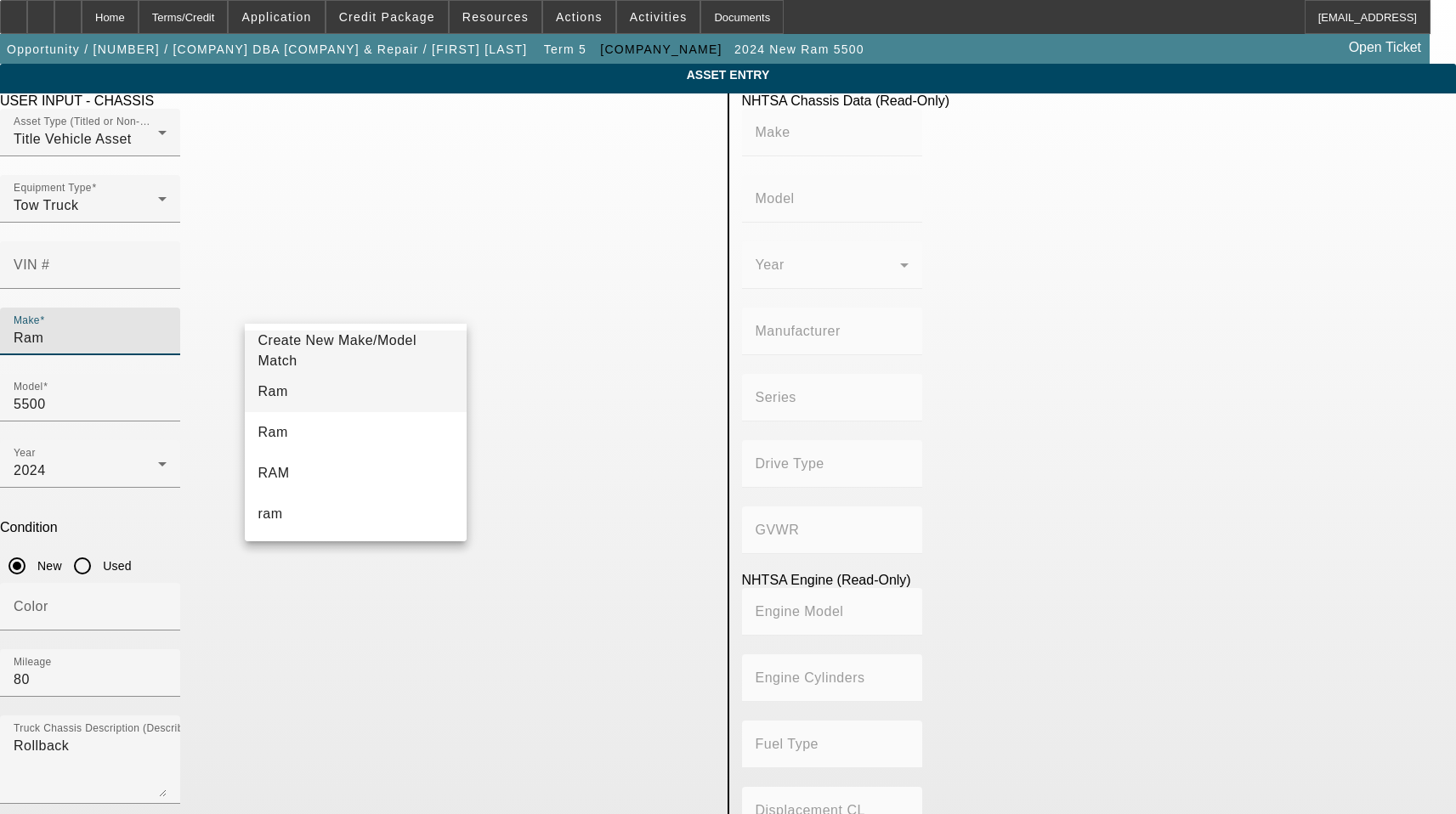 type on "Ram" 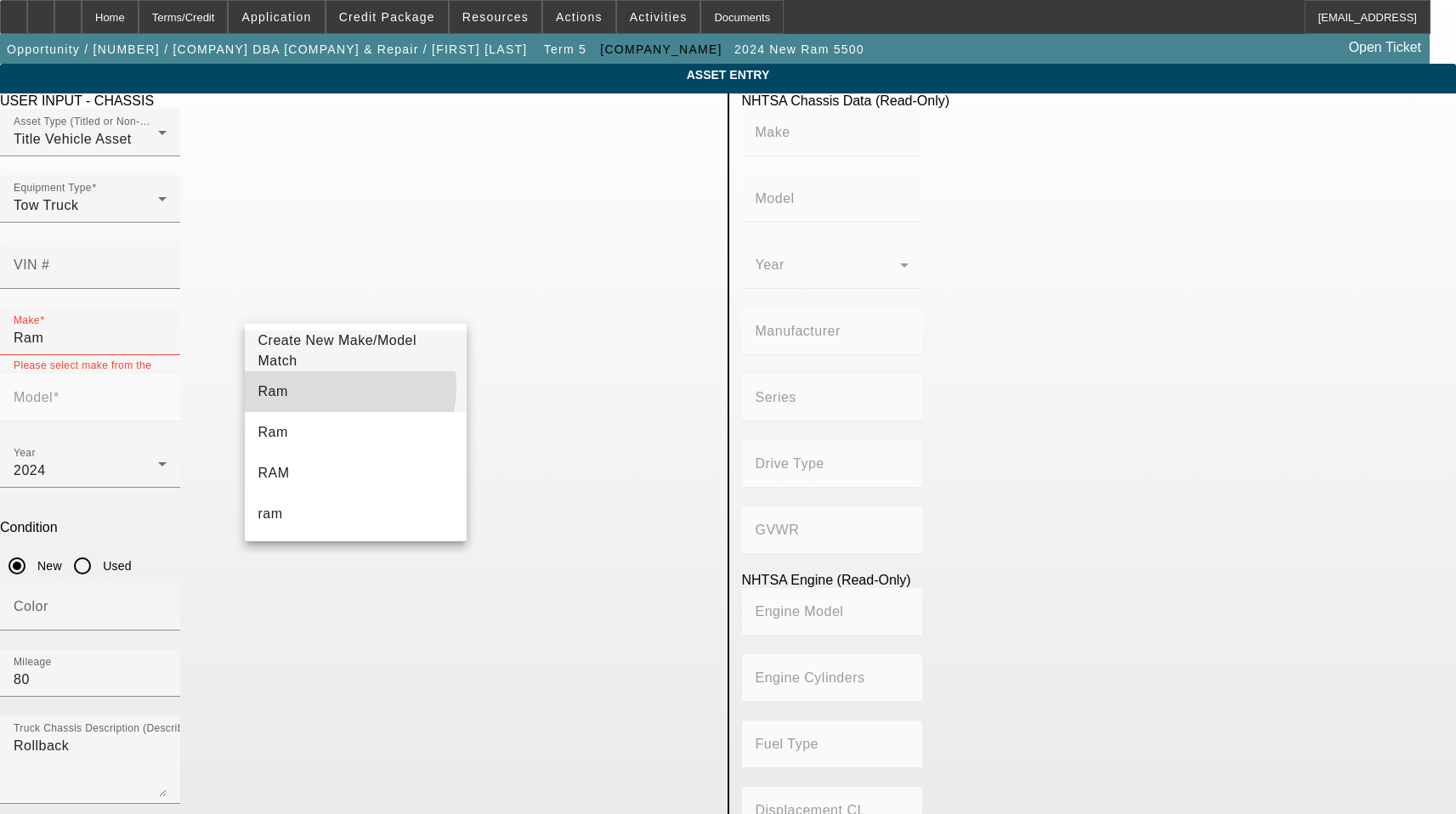 click on "Ram" at bounding box center [356, 392] 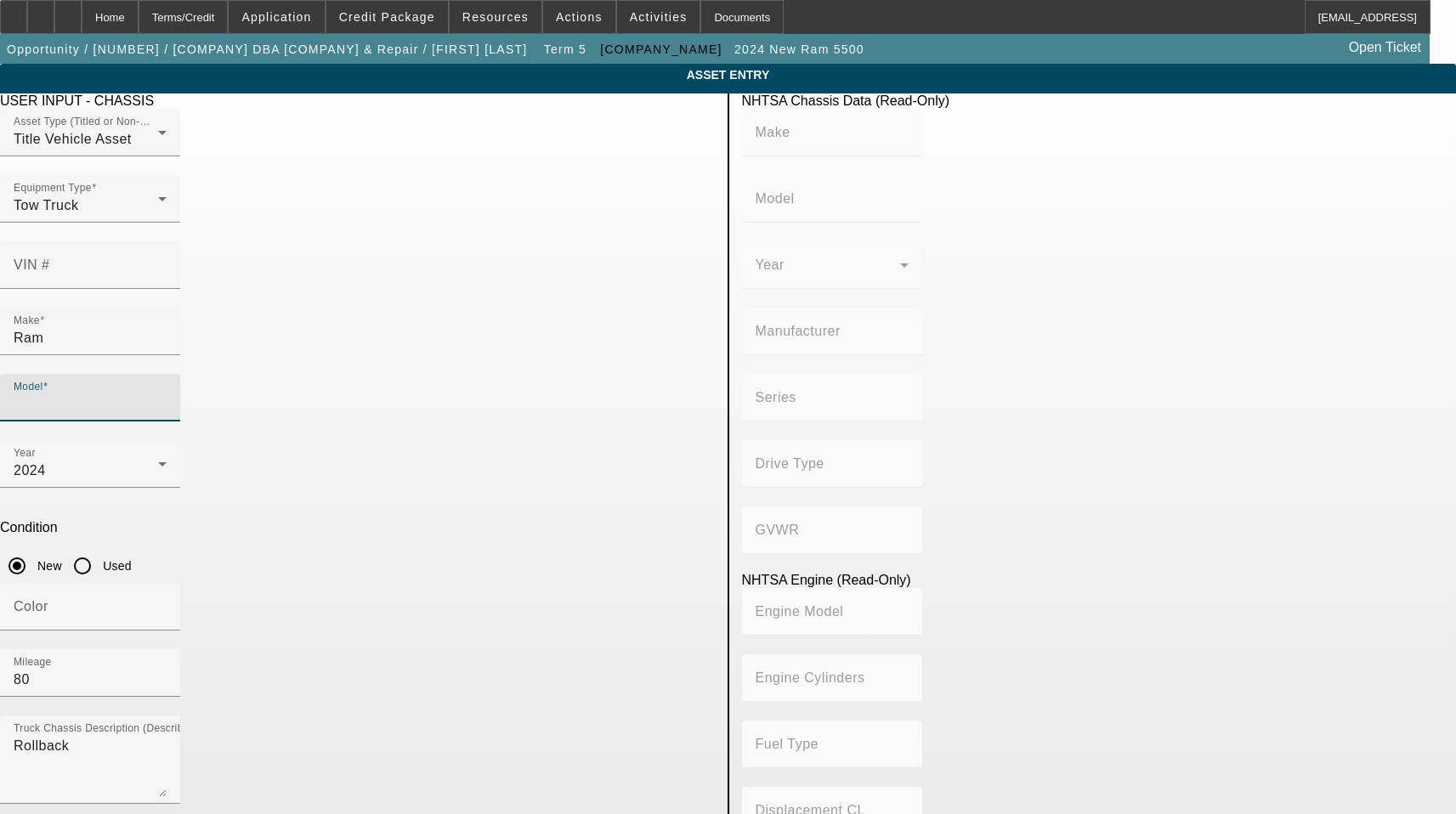 click on "Model" at bounding box center (90, 404) 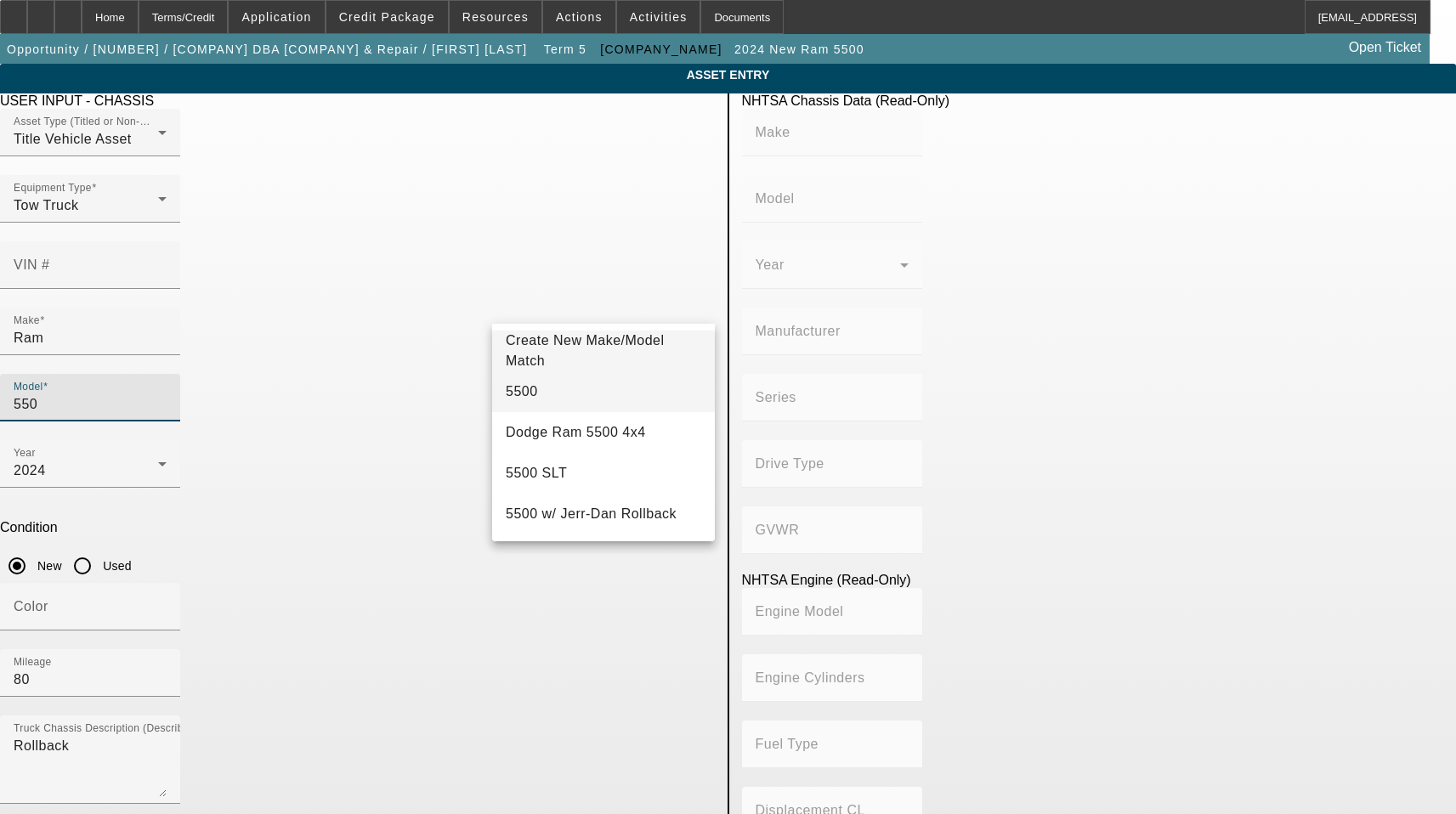 type on "550" 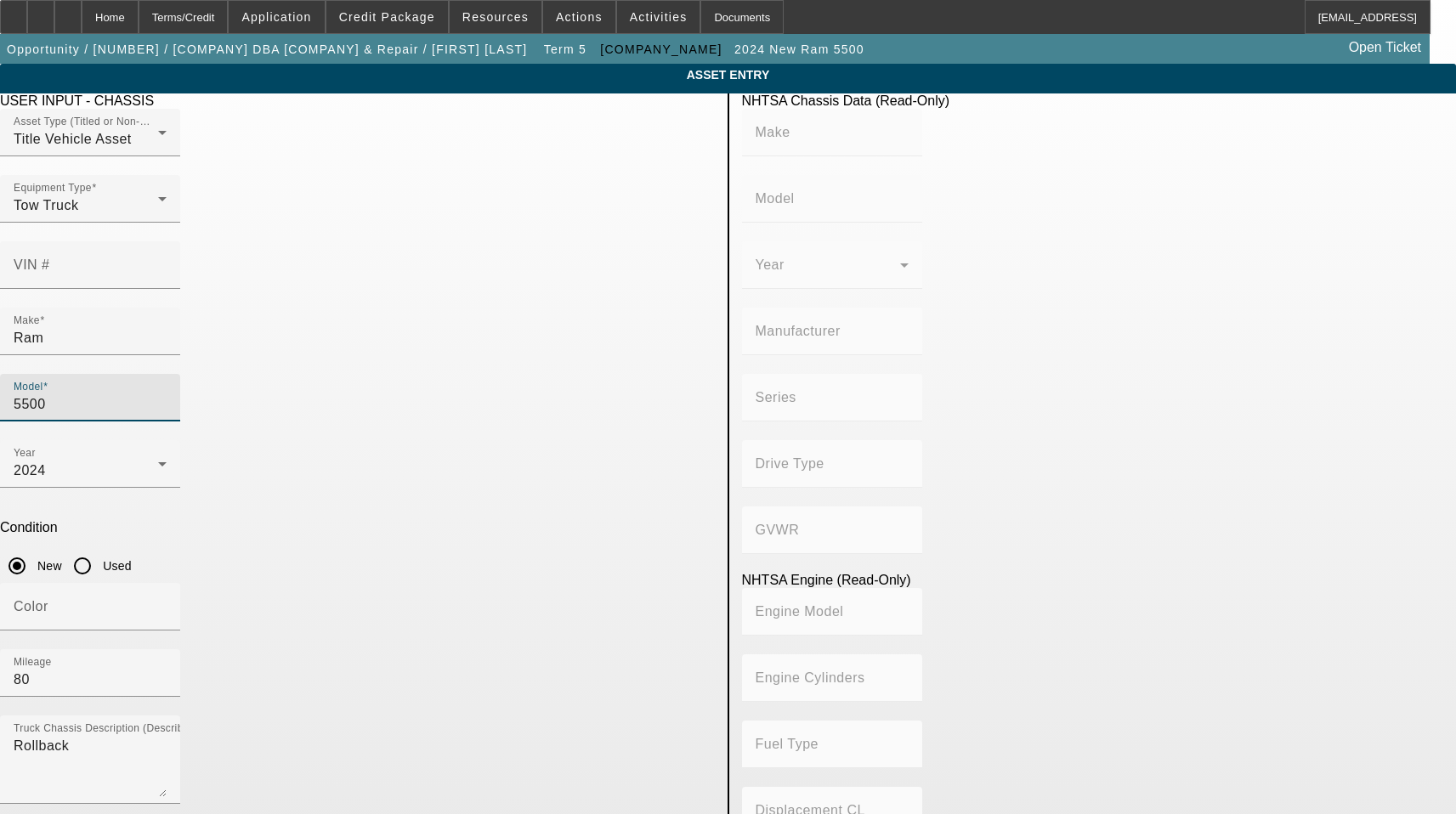 click at bounding box center [90, 166] 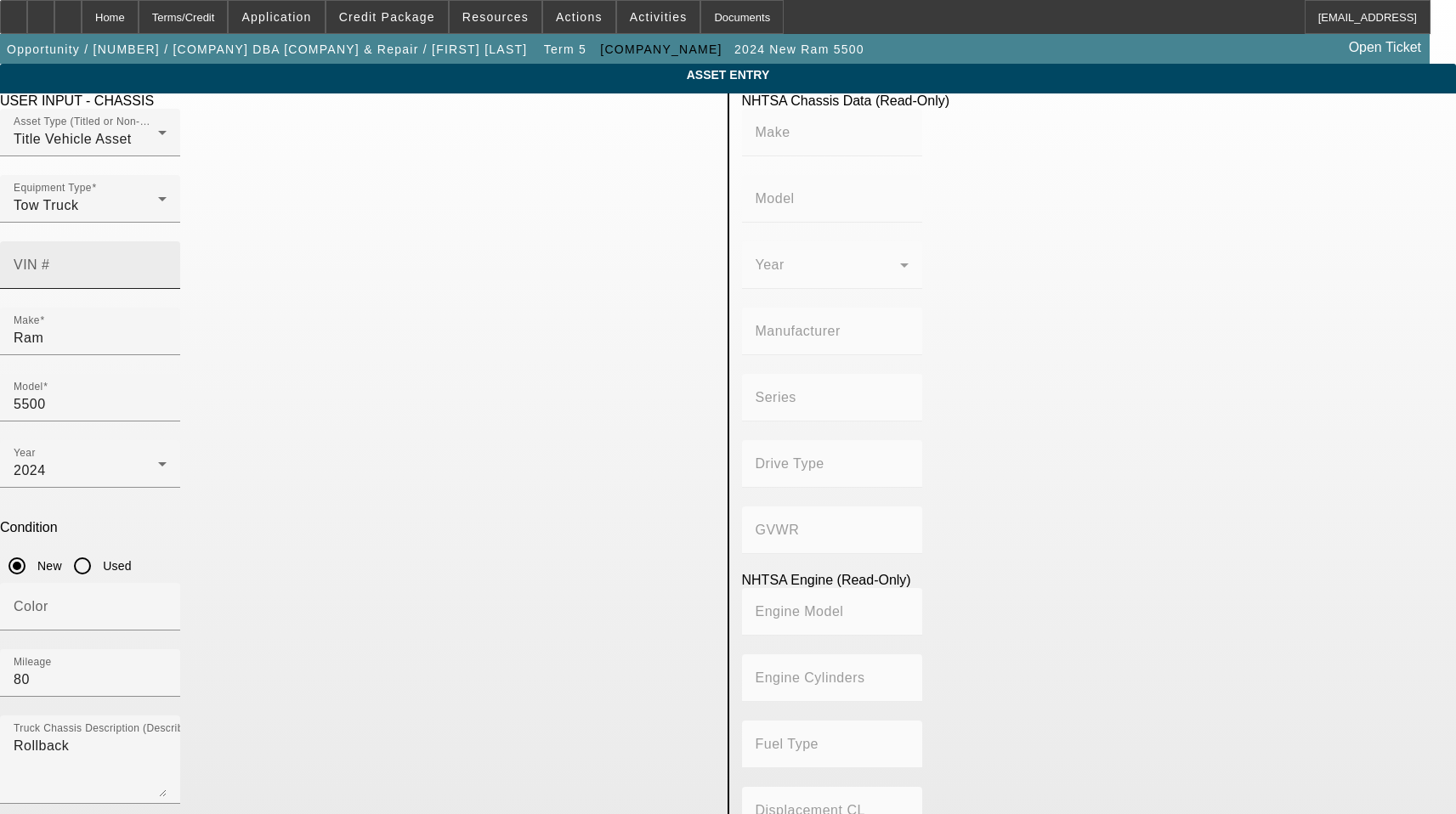 click on "VIN #" at bounding box center [90, 265] 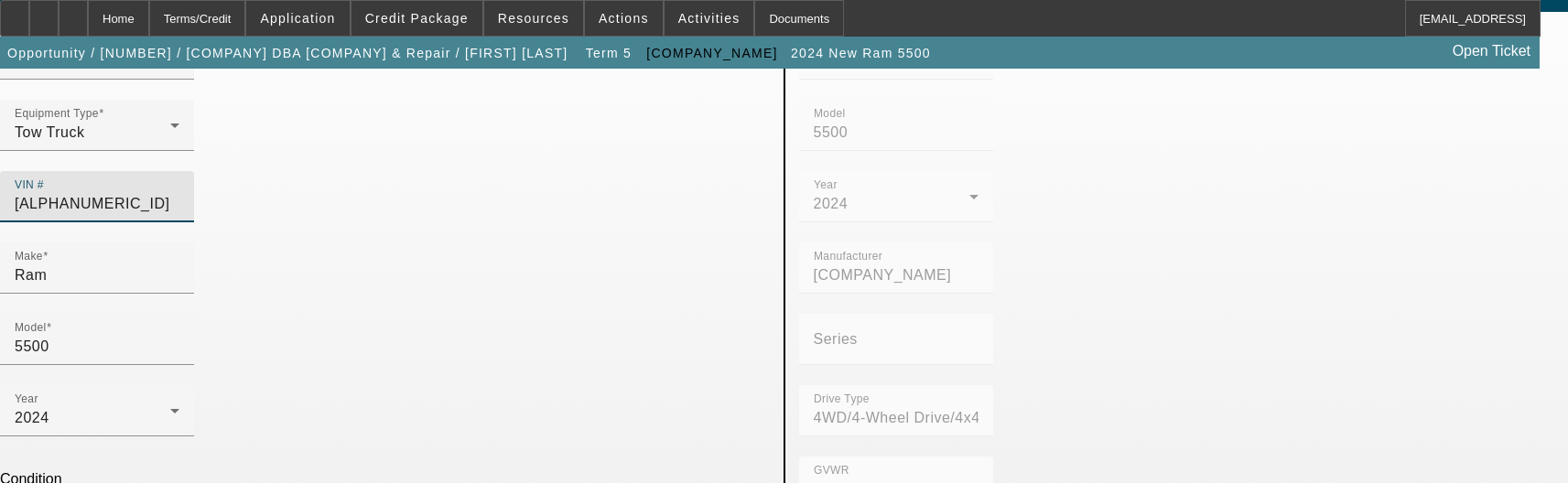 scroll, scrollTop: 366, scrollLeft: 0, axis: vertical 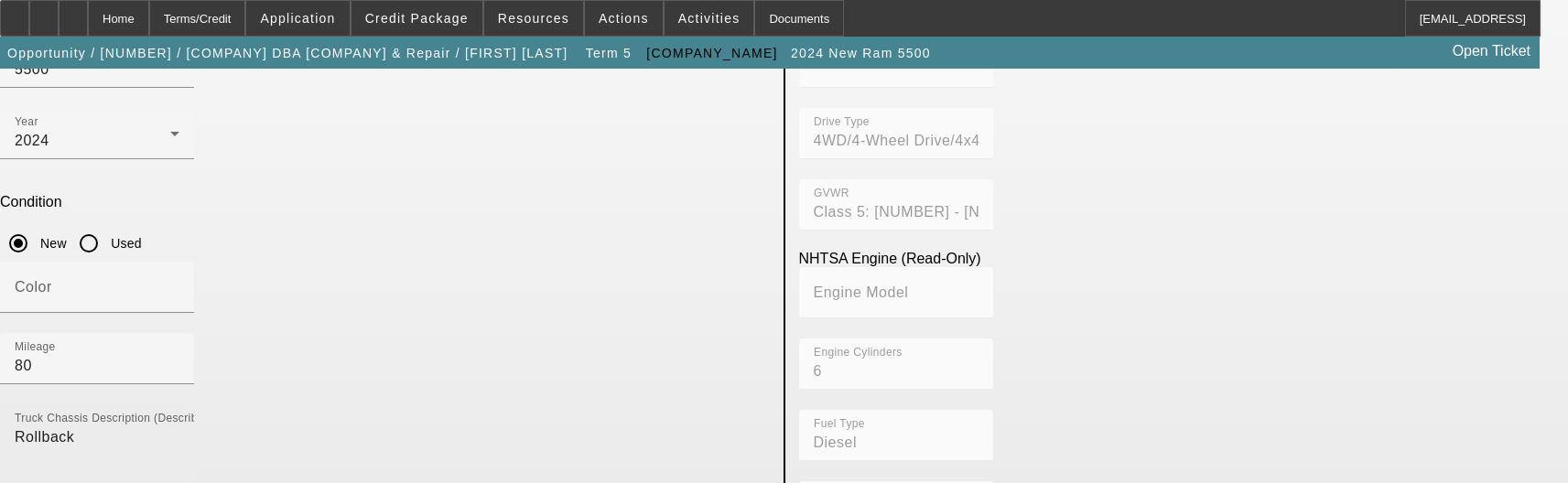 type on "3C7WRNDL6RG155391" 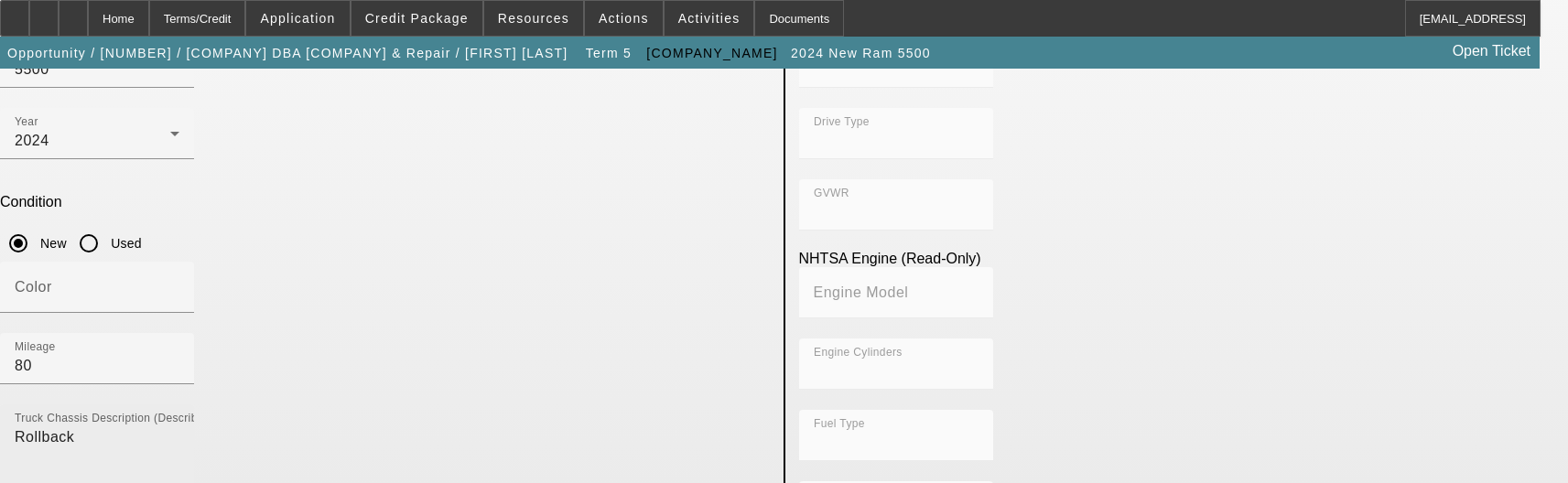 click on "Rollback" at bounding box center (97, 459) 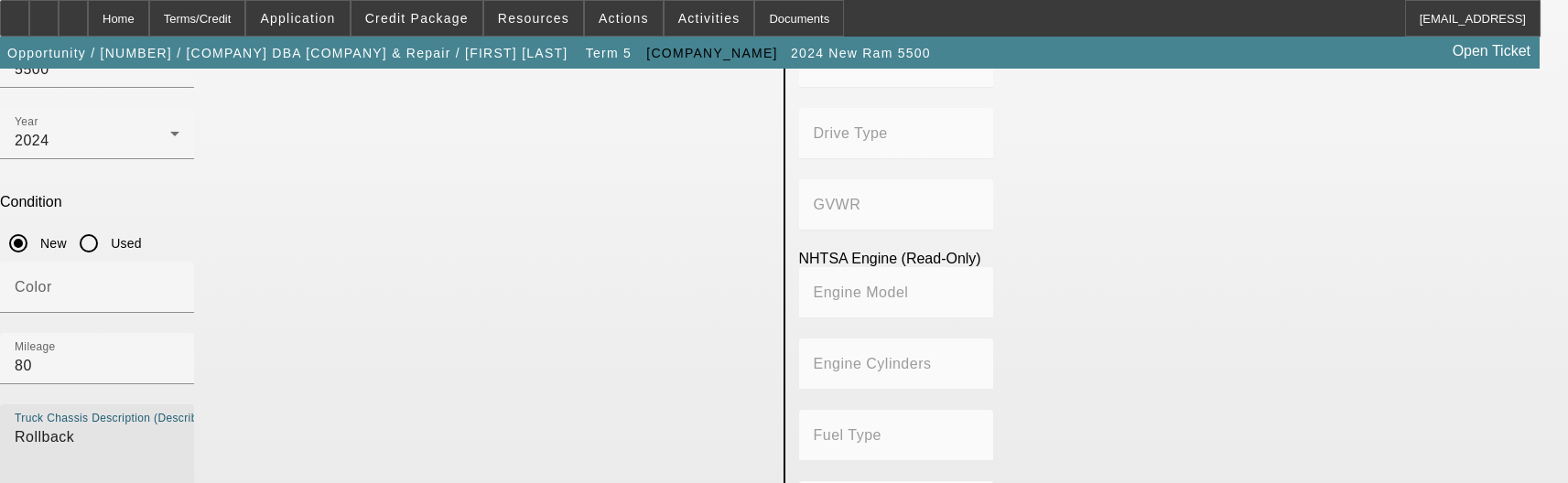 drag, startPoint x: 380, startPoint y: 177, endPoint x: 80, endPoint y: 201, distance: 300.95847 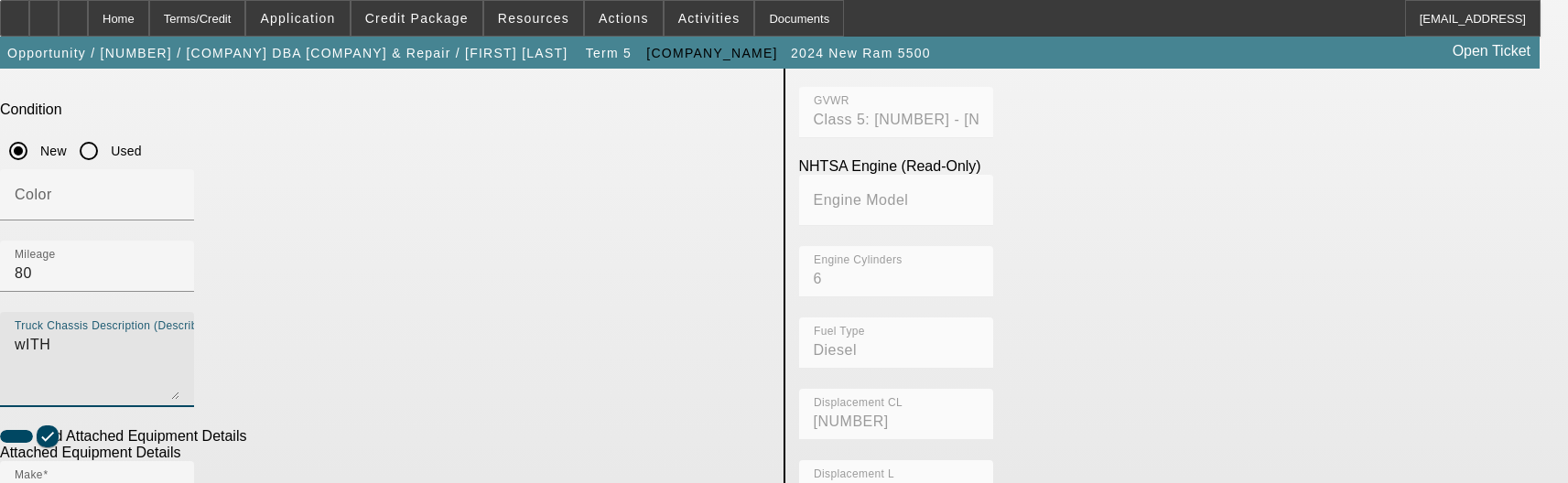 scroll, scrollTop: 640, scrollLeft: 0, axis: vertical 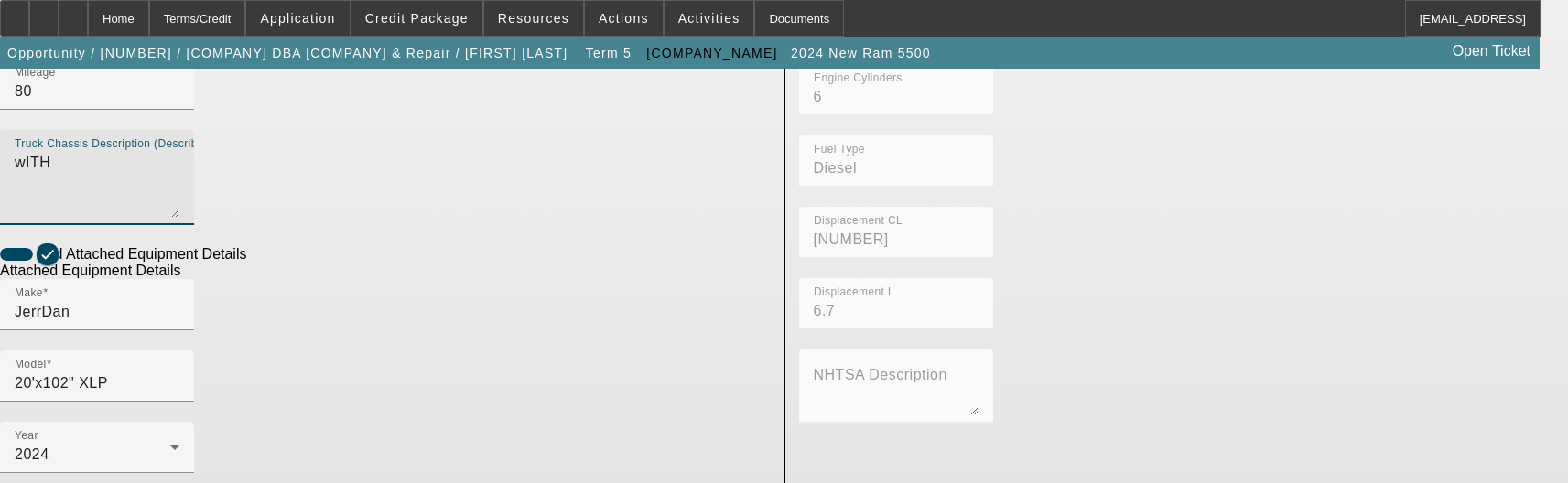 type on "wITH" 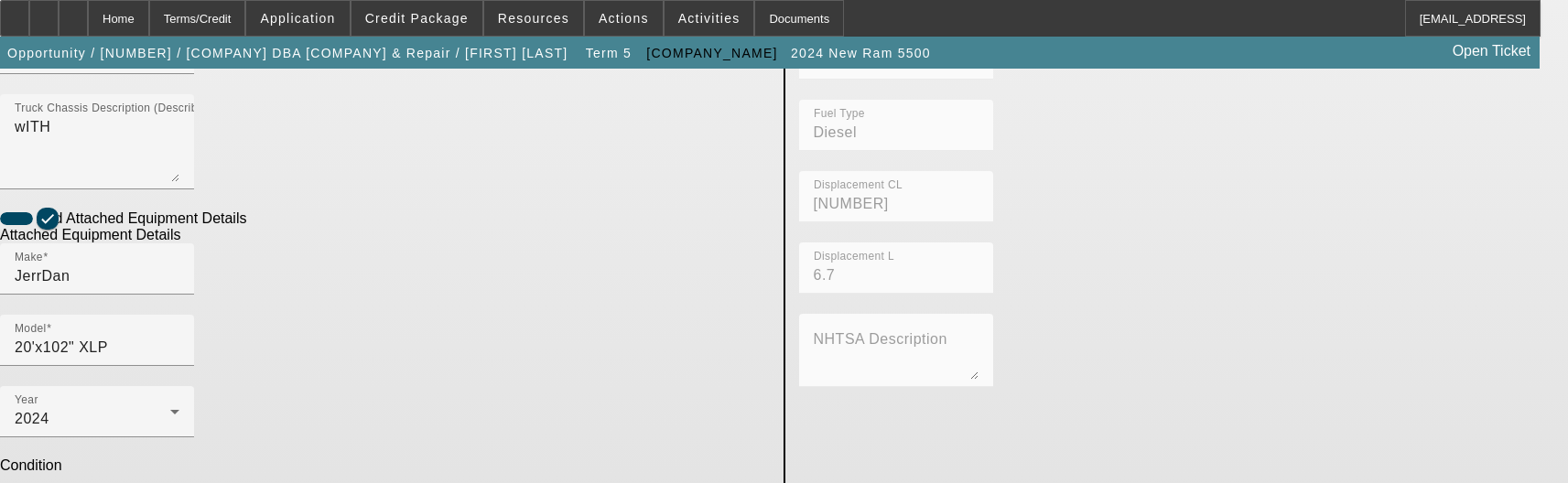 scroll, scrollTop: 695, scrollLeft: 0, axis: vertical 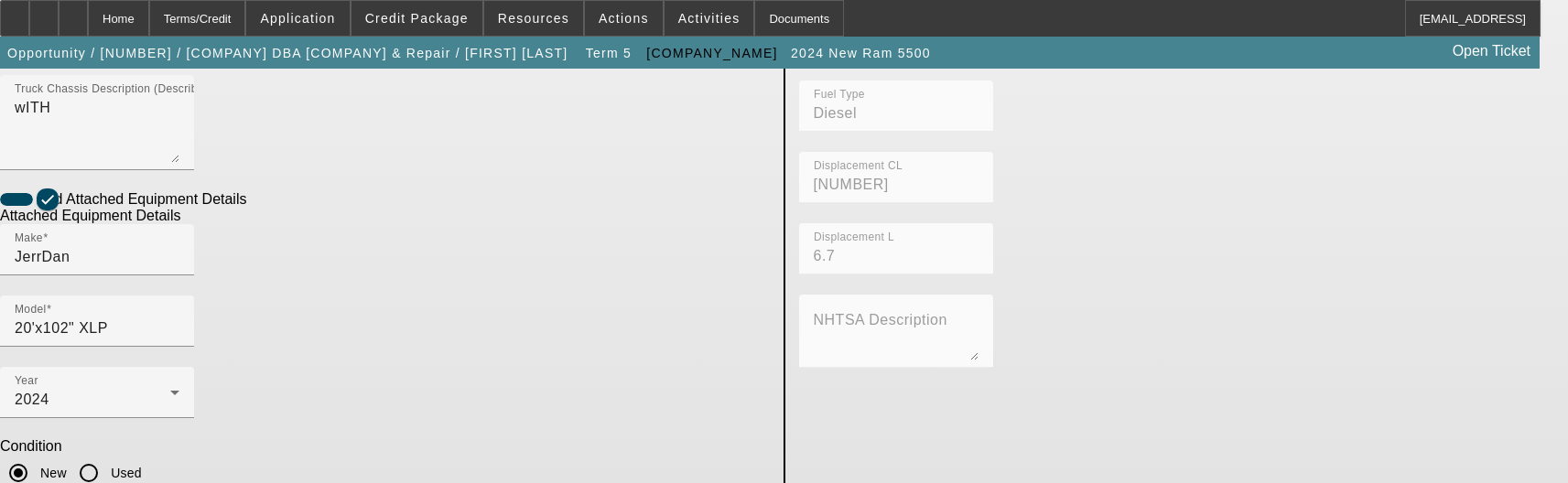 type on "Includes all options, attachments, and accessories" 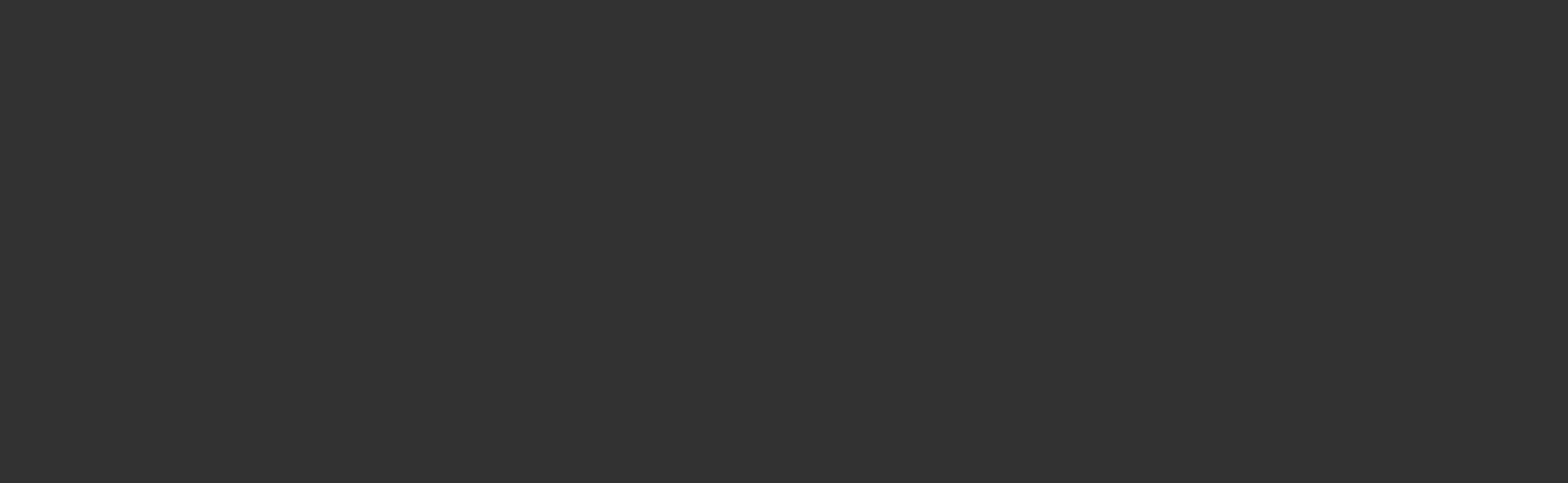 scroll, scrollTop: 0, scrollLeft: 0, axis: both 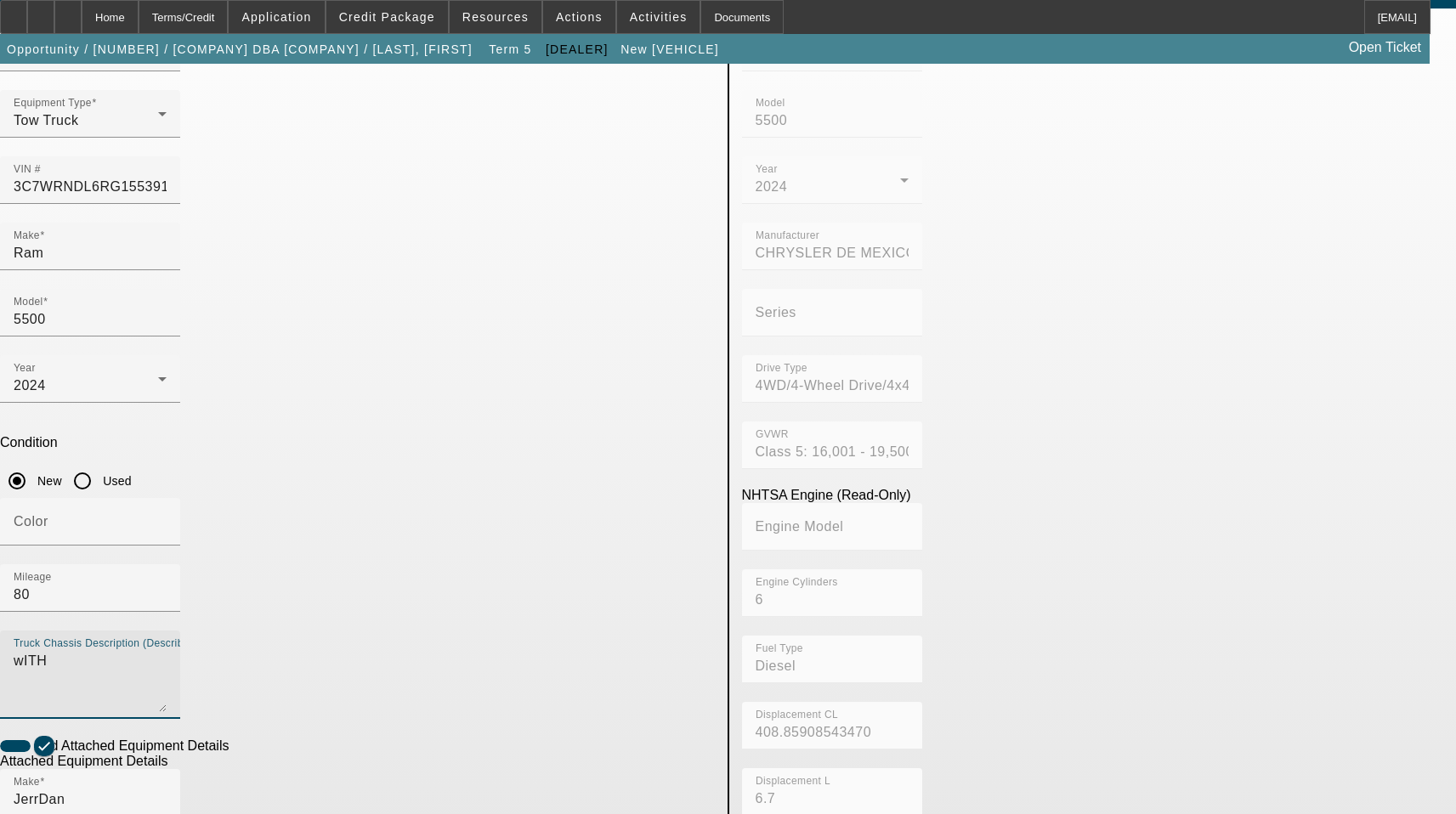 drag, startPoint x: 331, startPoint y: 439, endPoint x: 54, endPoint y: 411, distance: 278.41157 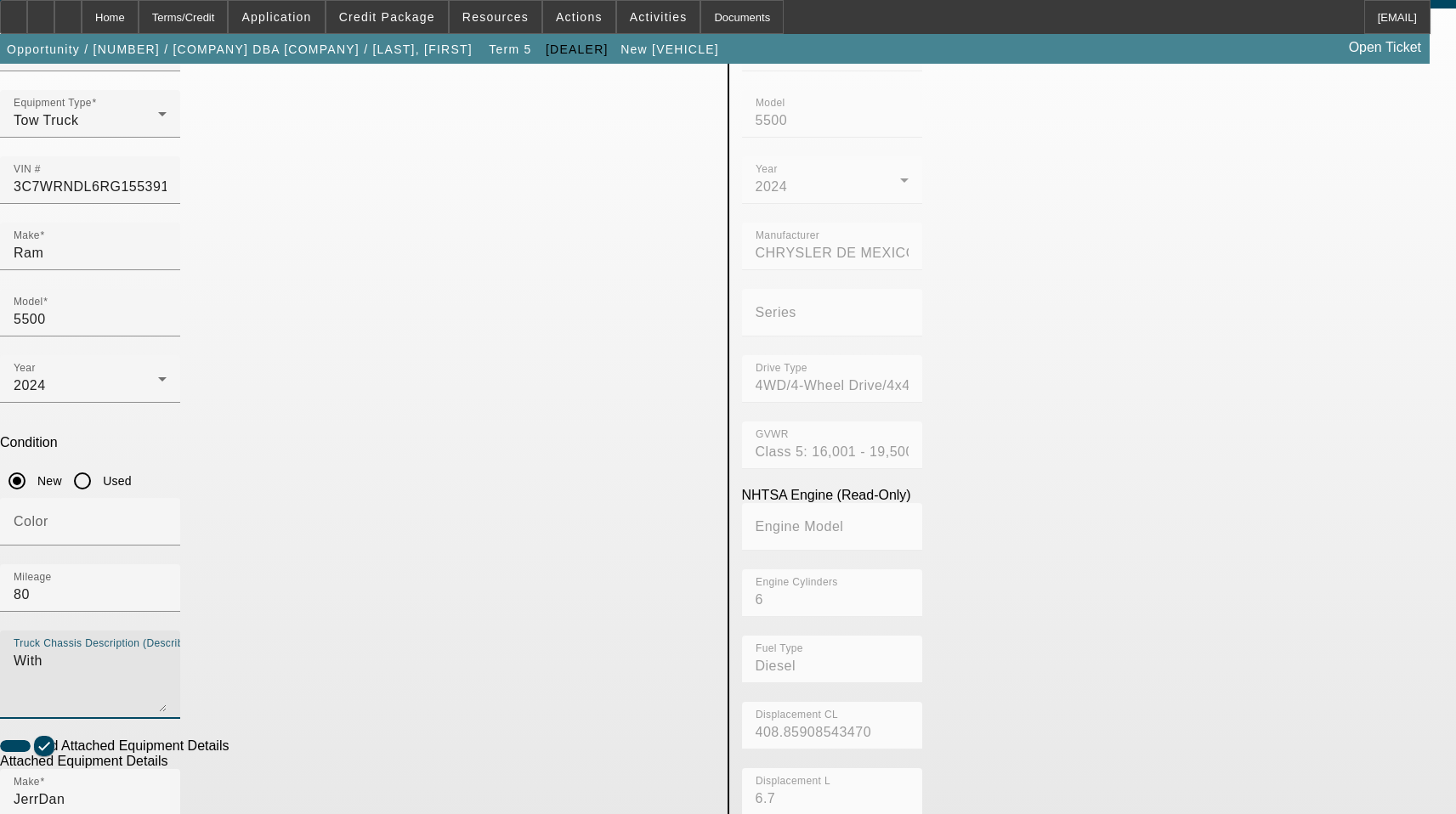 type on "With" 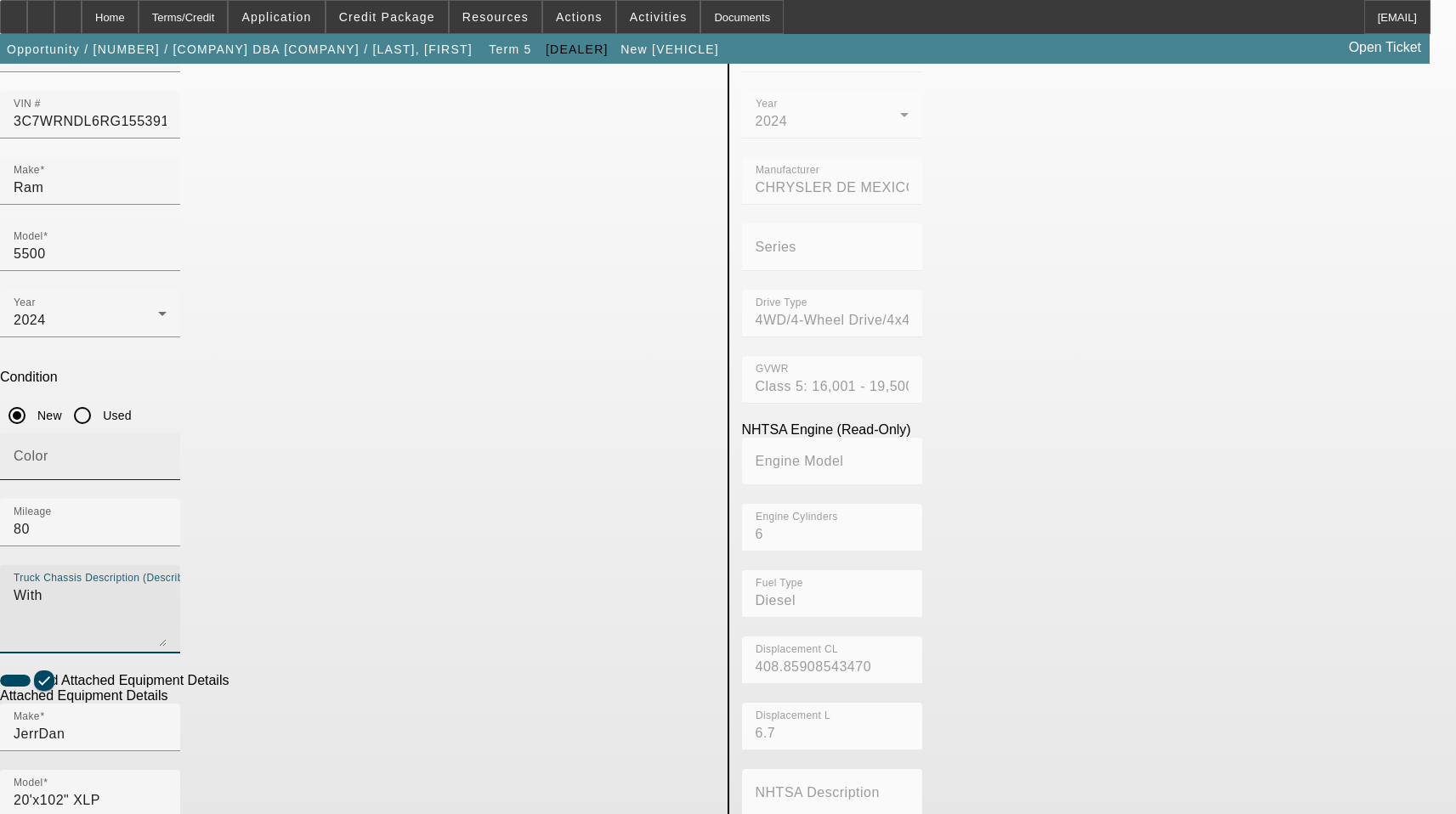 scroll, scrollTop: 255, scrollLeft: 0, axis: vertical 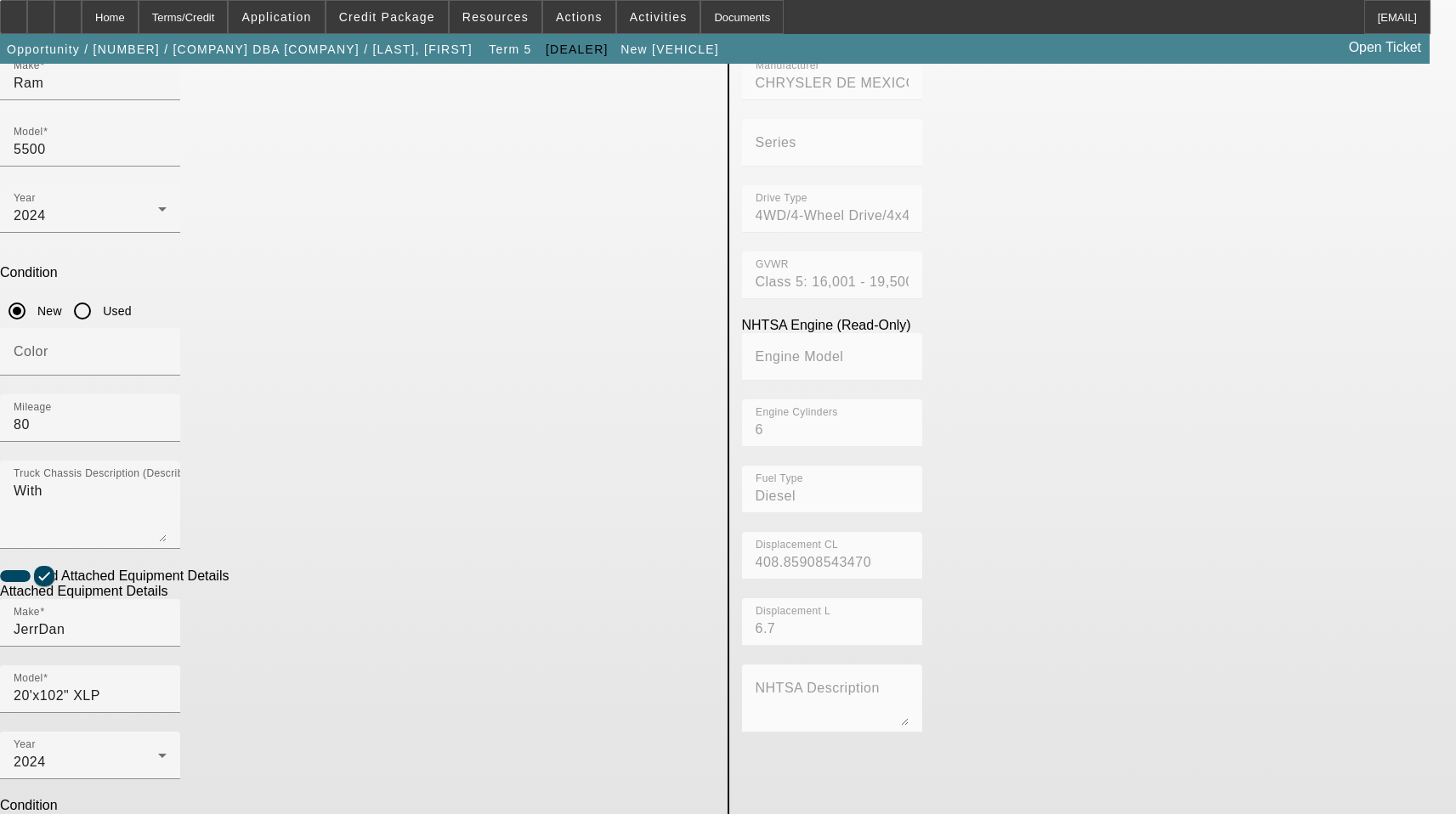 click on "Serial #" at bounding box center [90, 878] 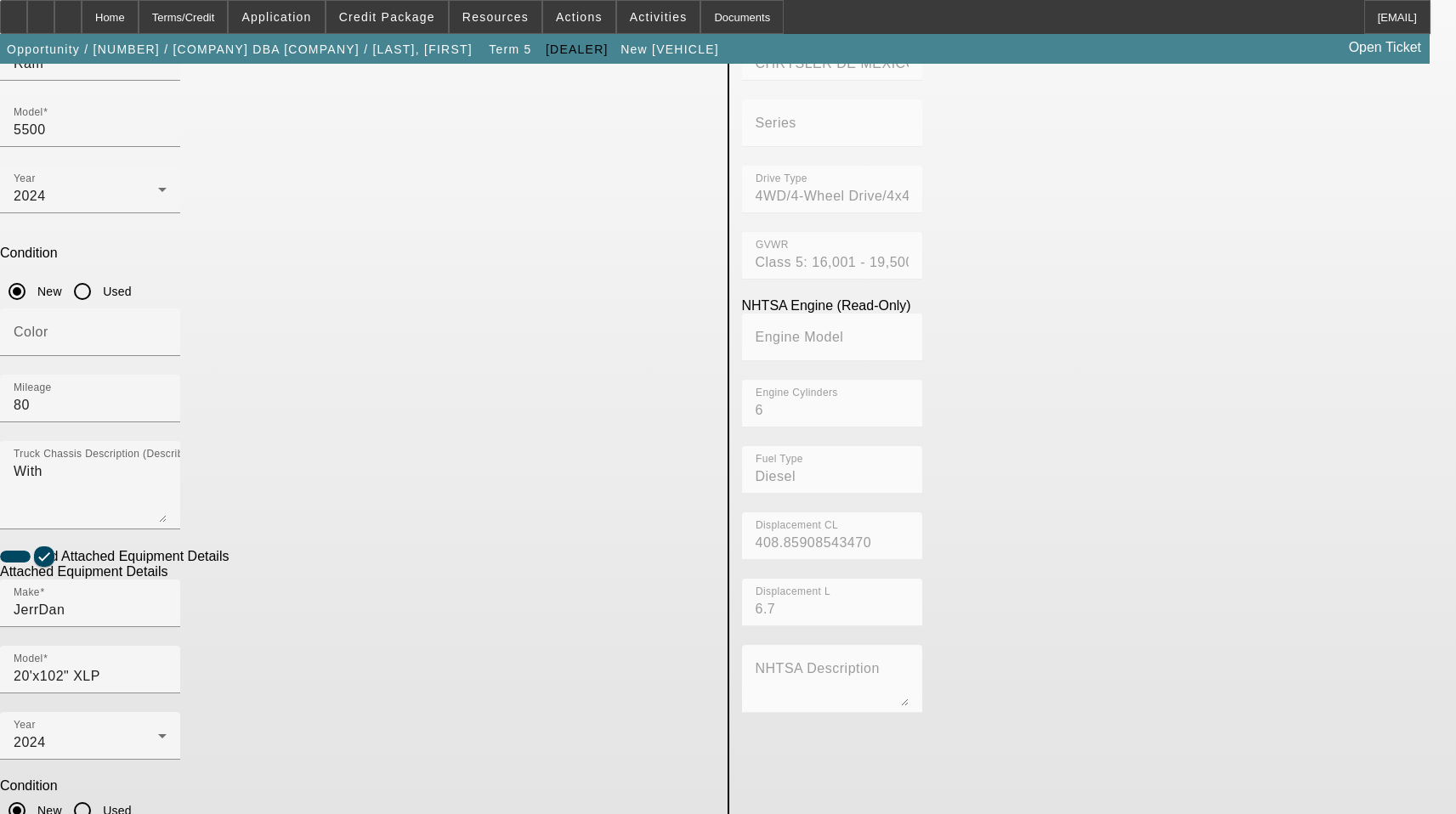 scroll, scrollTop: 280, scrollLeft: 0, axis: vertical 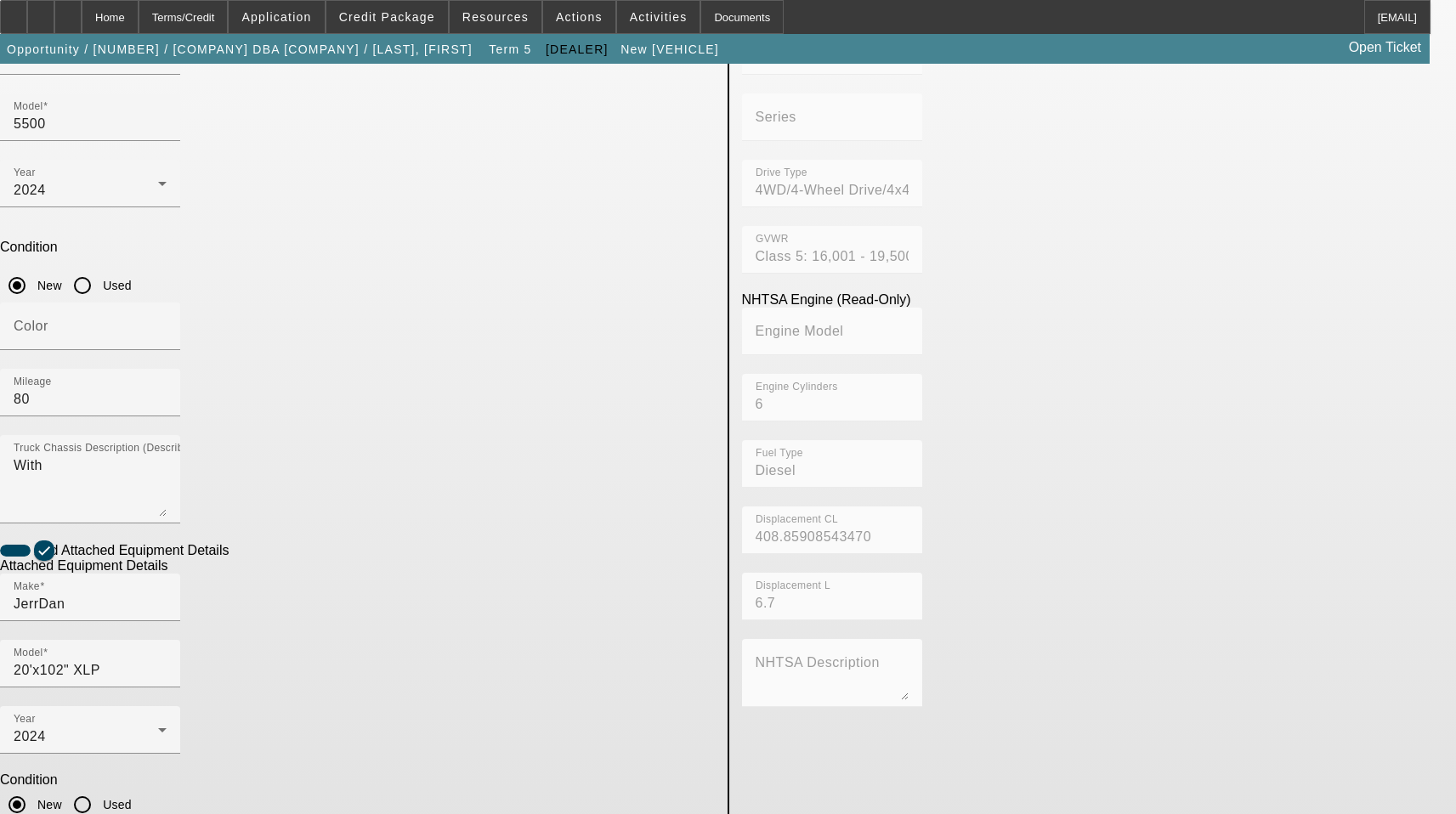 type on "[NUMBER]" 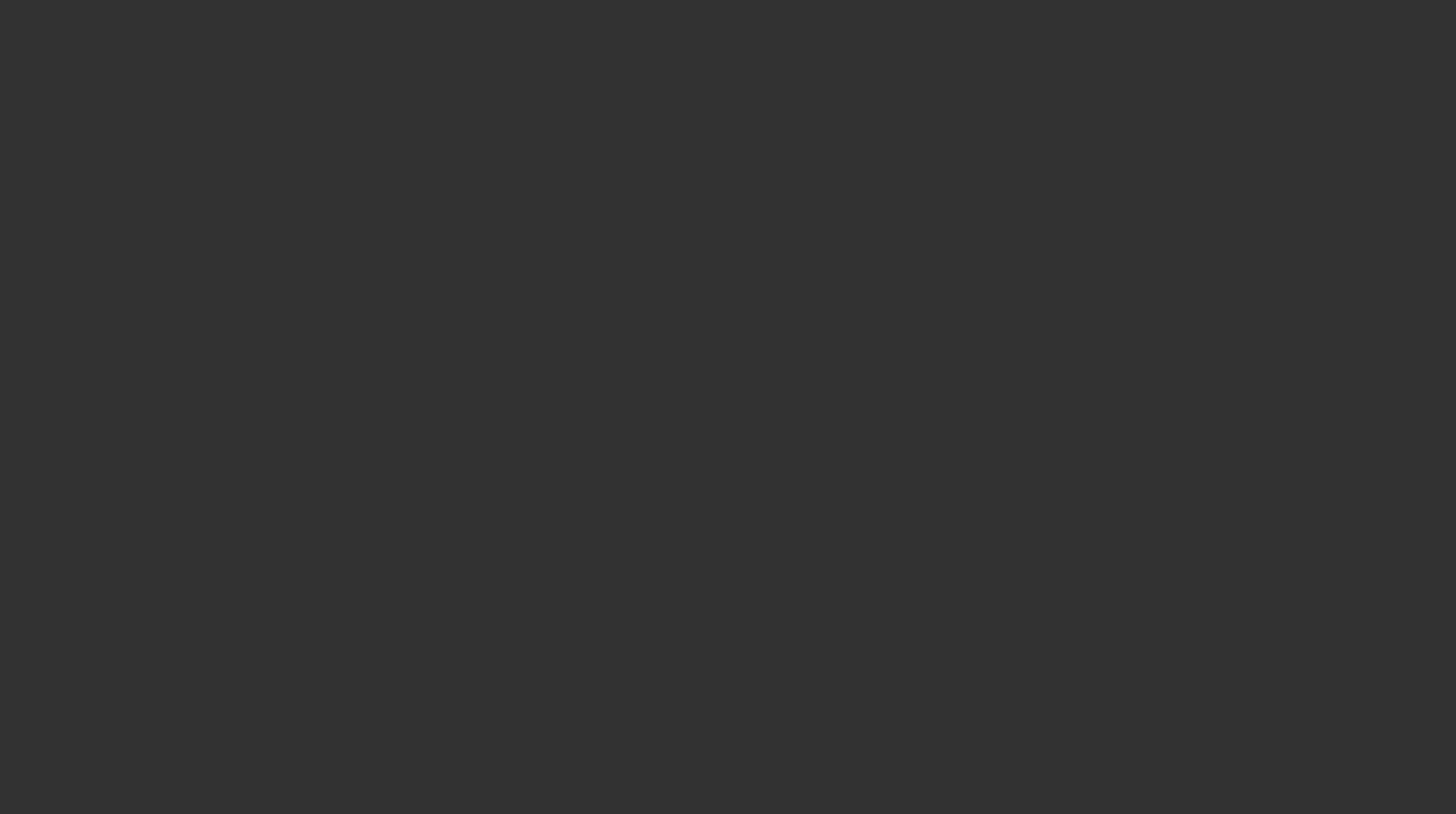 scroll, scrollTop: 0, scrollLeft: 0, axis: both 